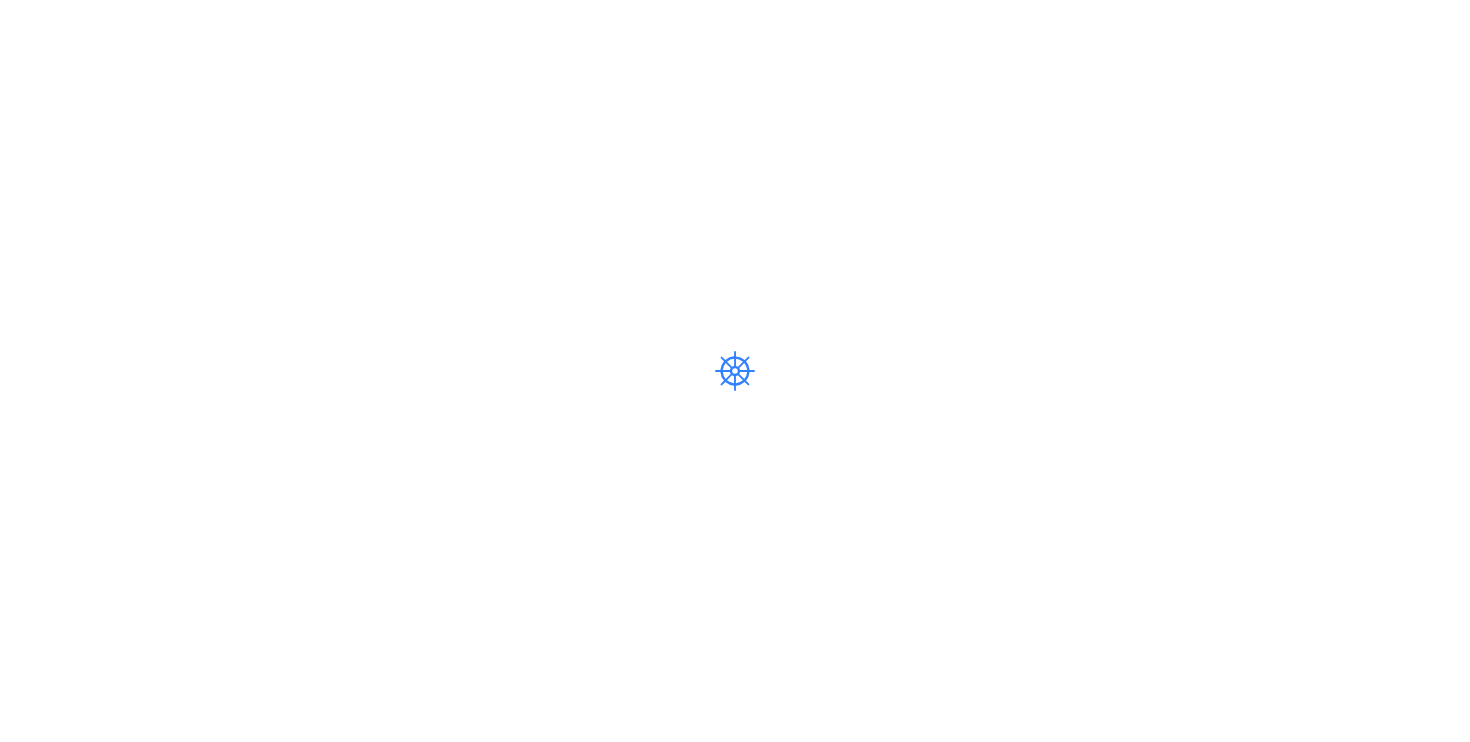 scroll, scrollTop: 0, scrollLeft: 0, axis: both 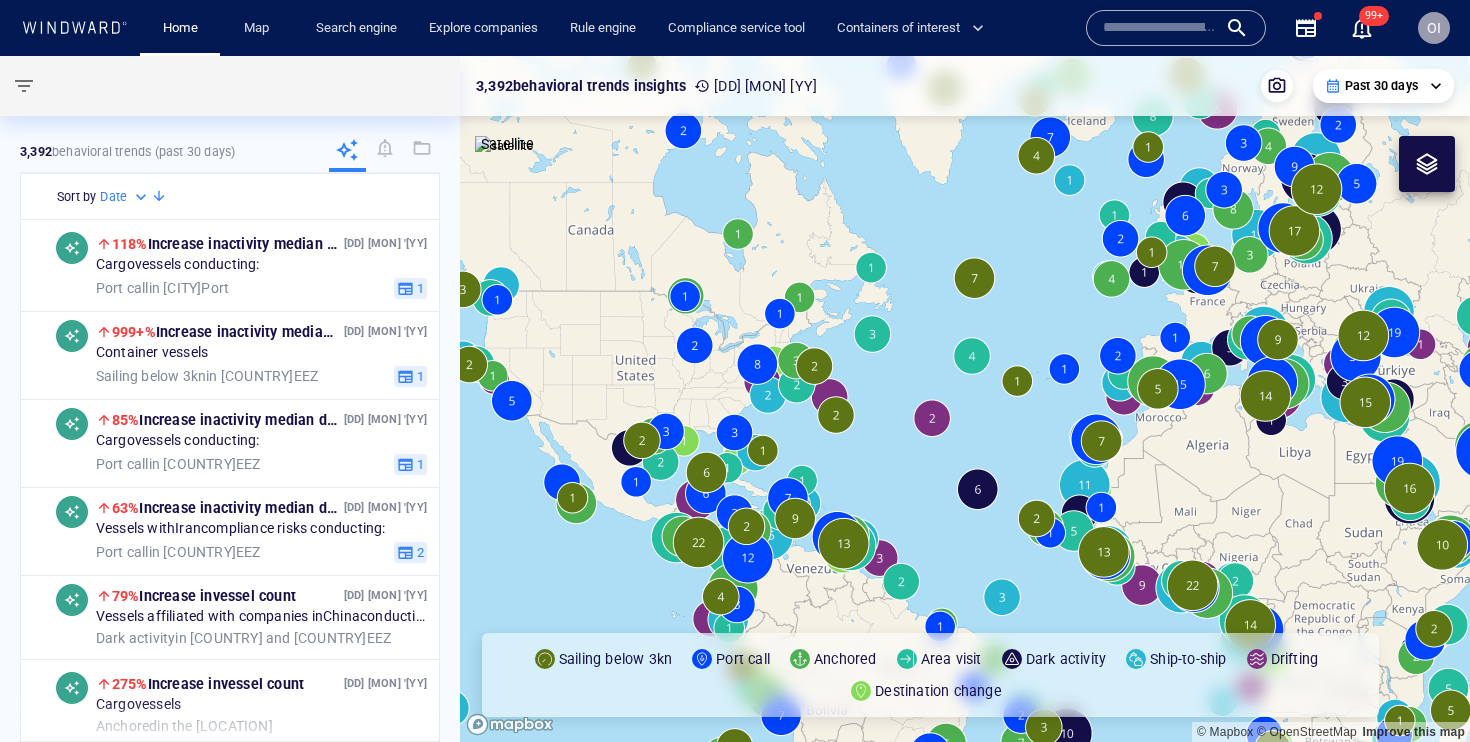 click at bounding box center [1160, 28] 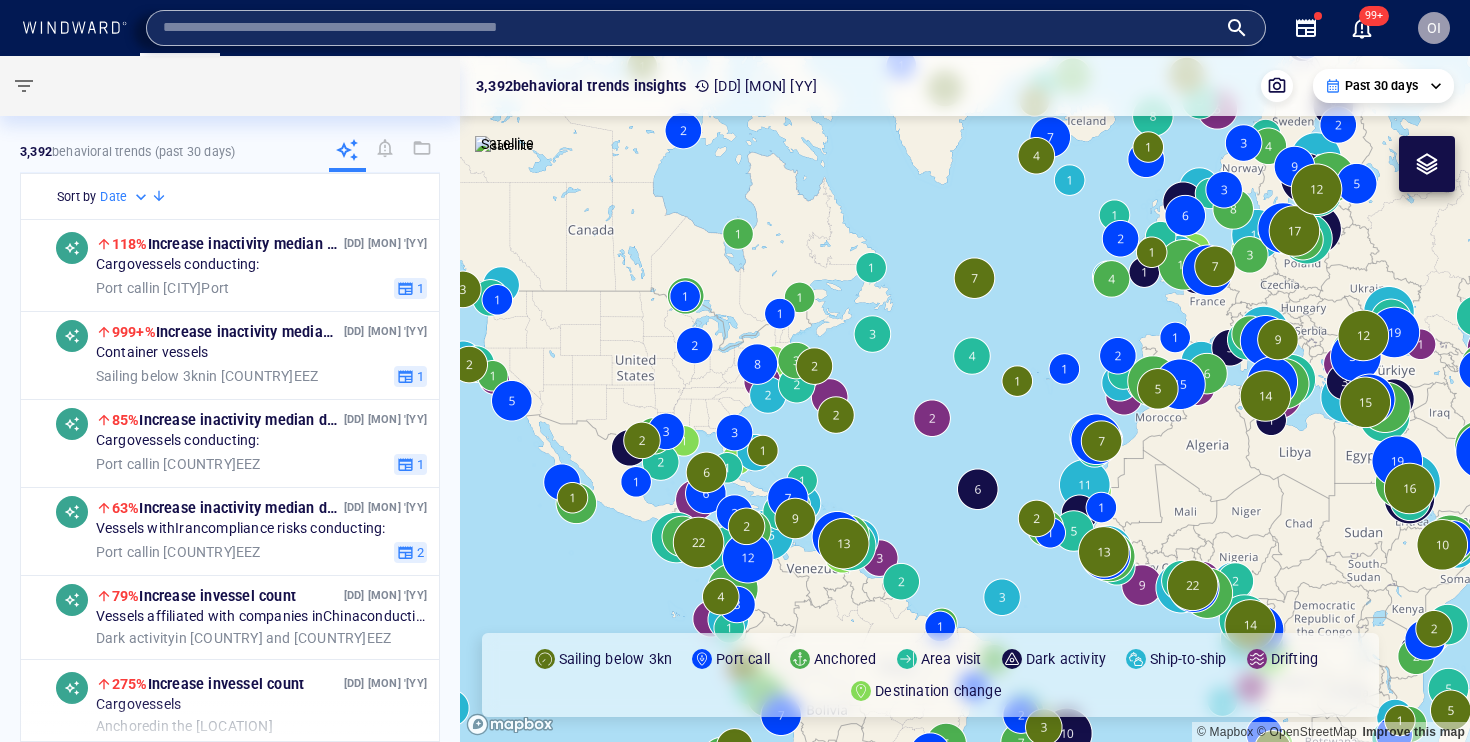 paste on "*******" 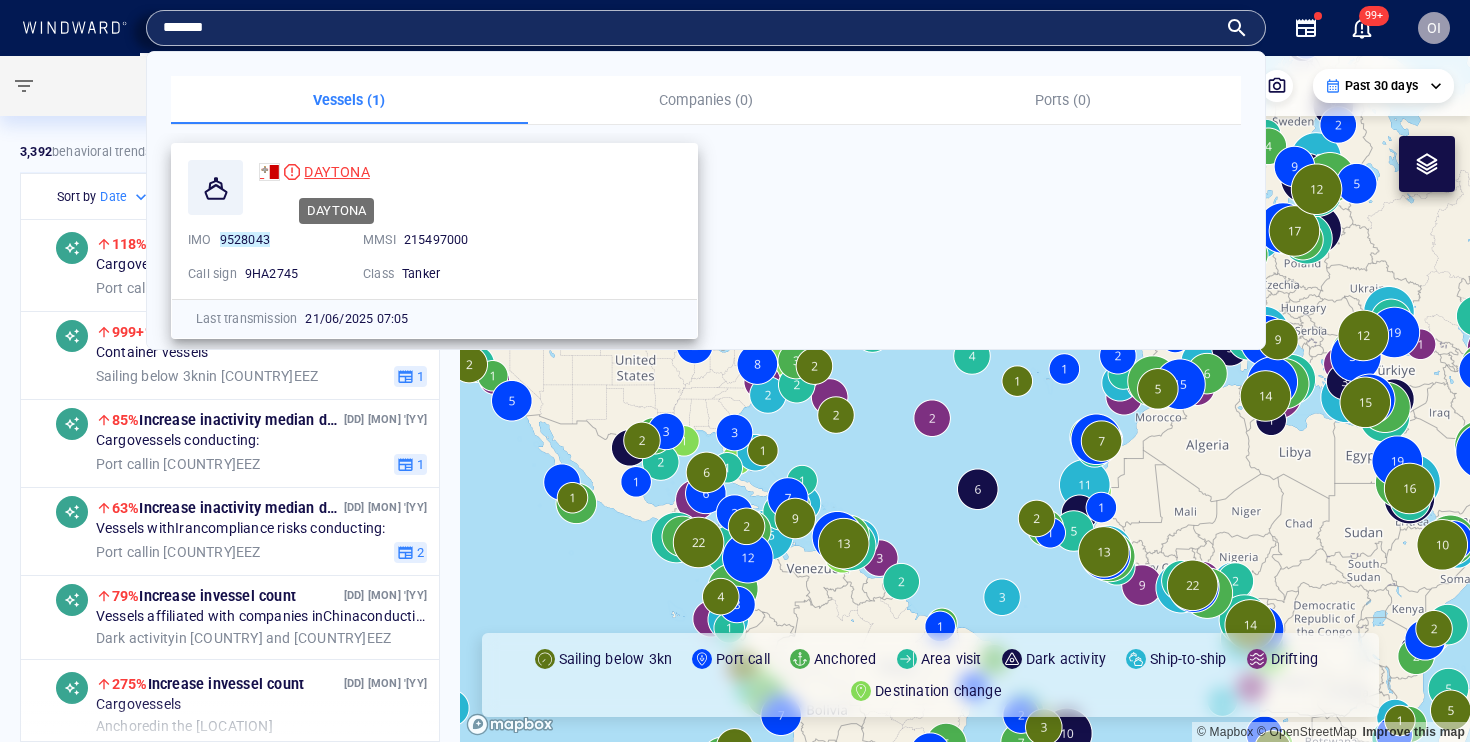 type on "*******" 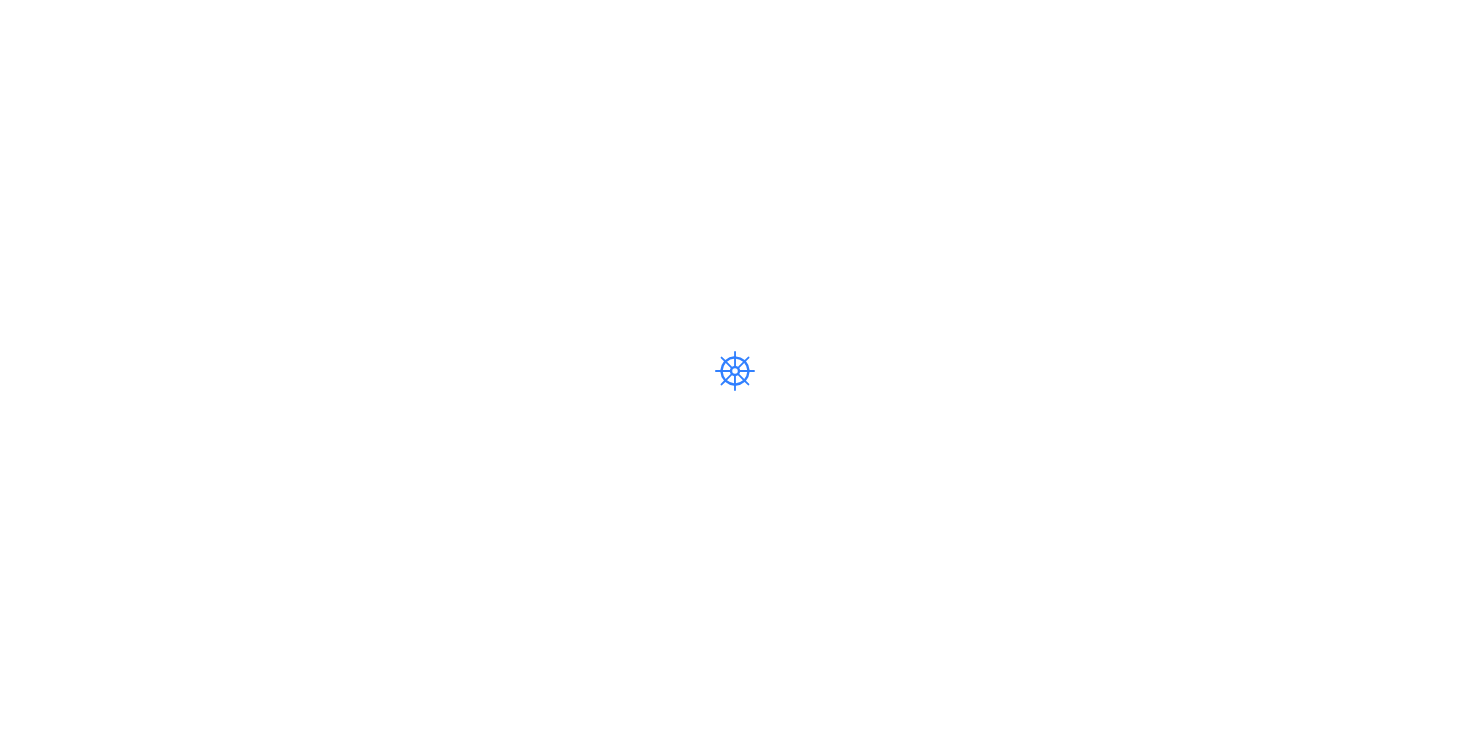 scroll, scrollTop: 0, scrollLeft: 0, axis: both 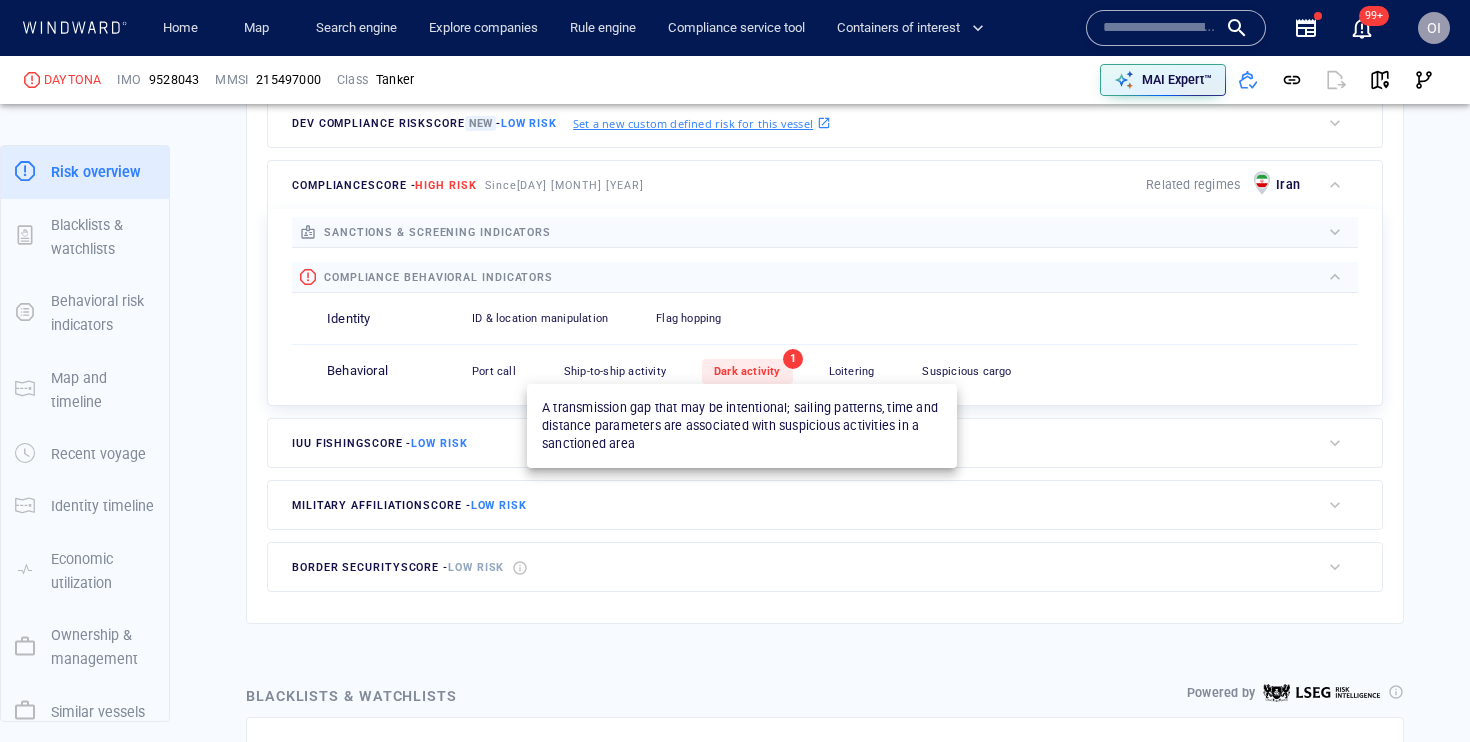 click on "Dark activity" at bounding box center [747, 371] 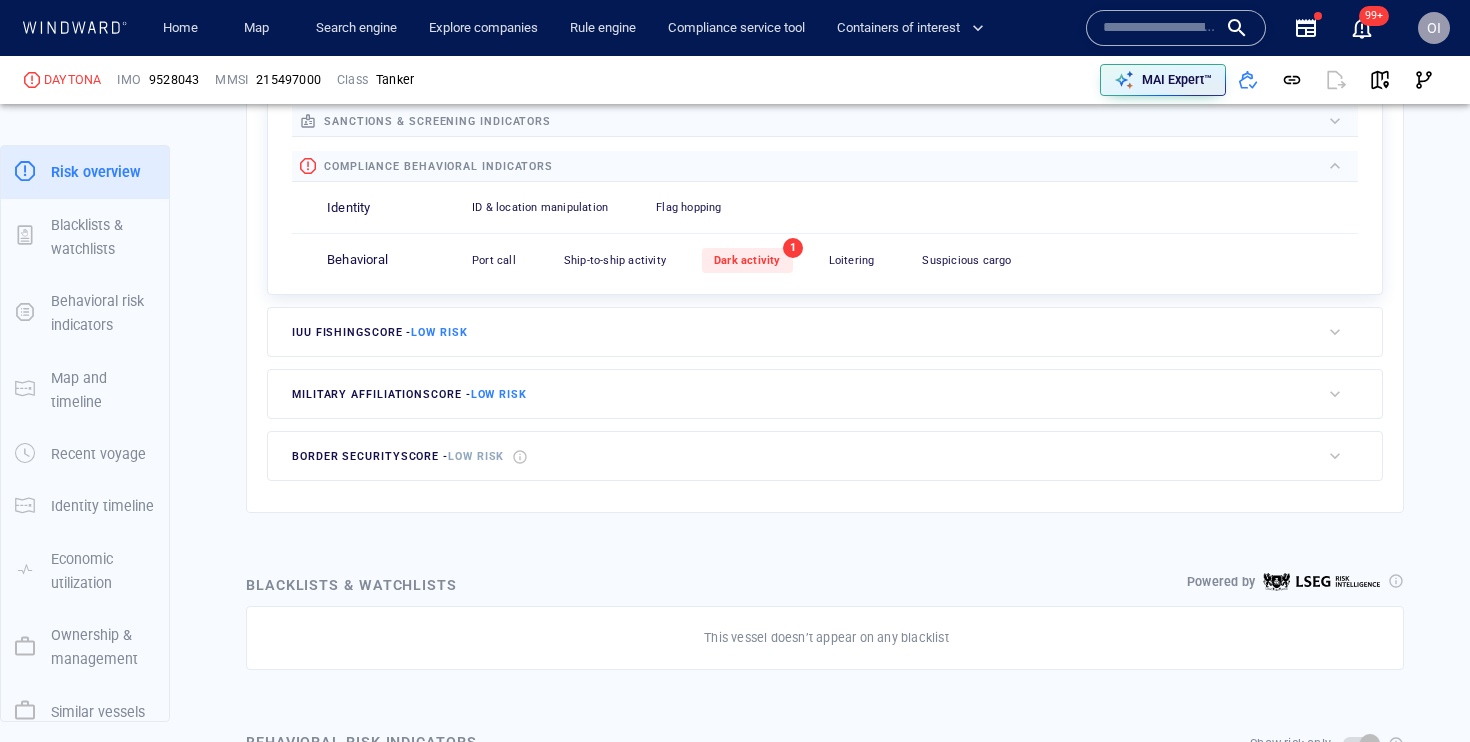 scroll, scrollTop: 879, scrollLeft: 0, axis: vertical 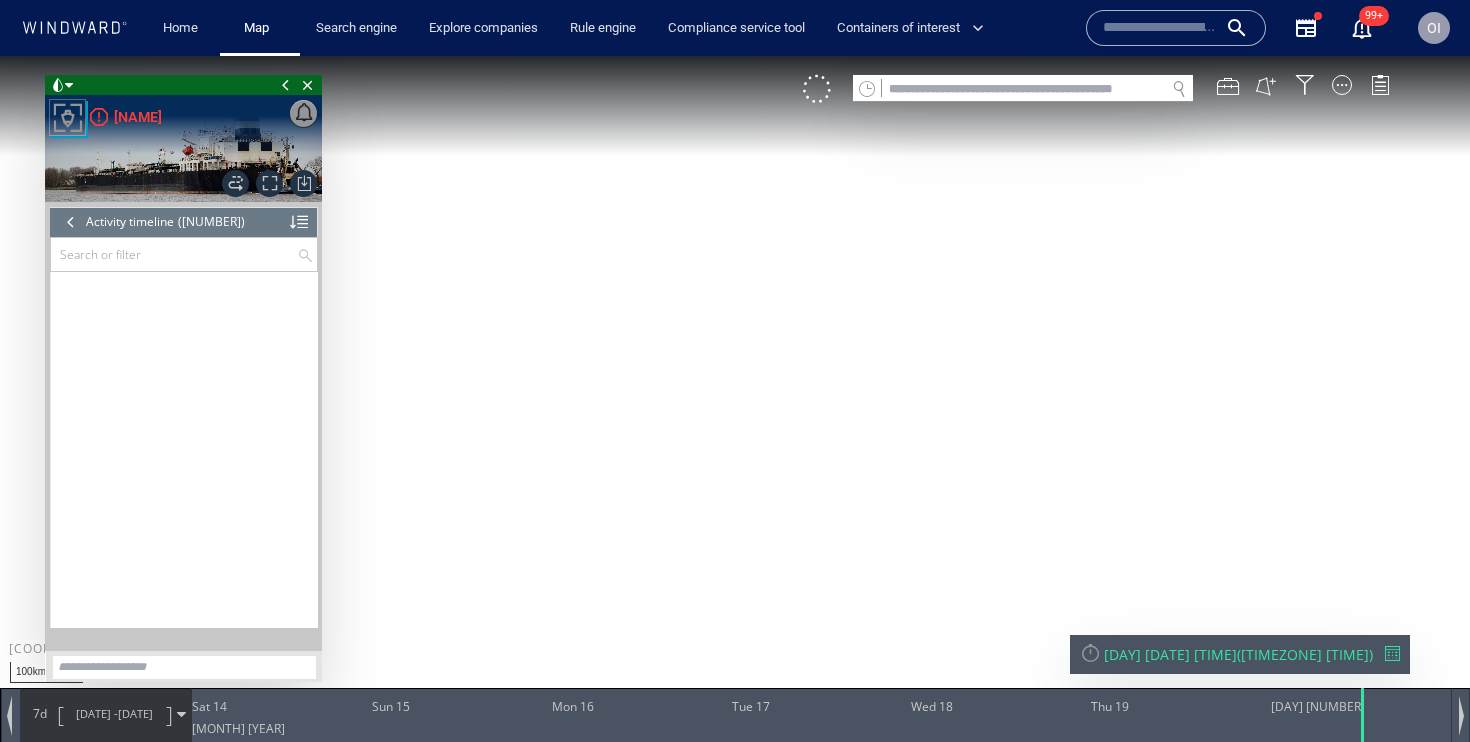 click at bounding box center (1160, 28) 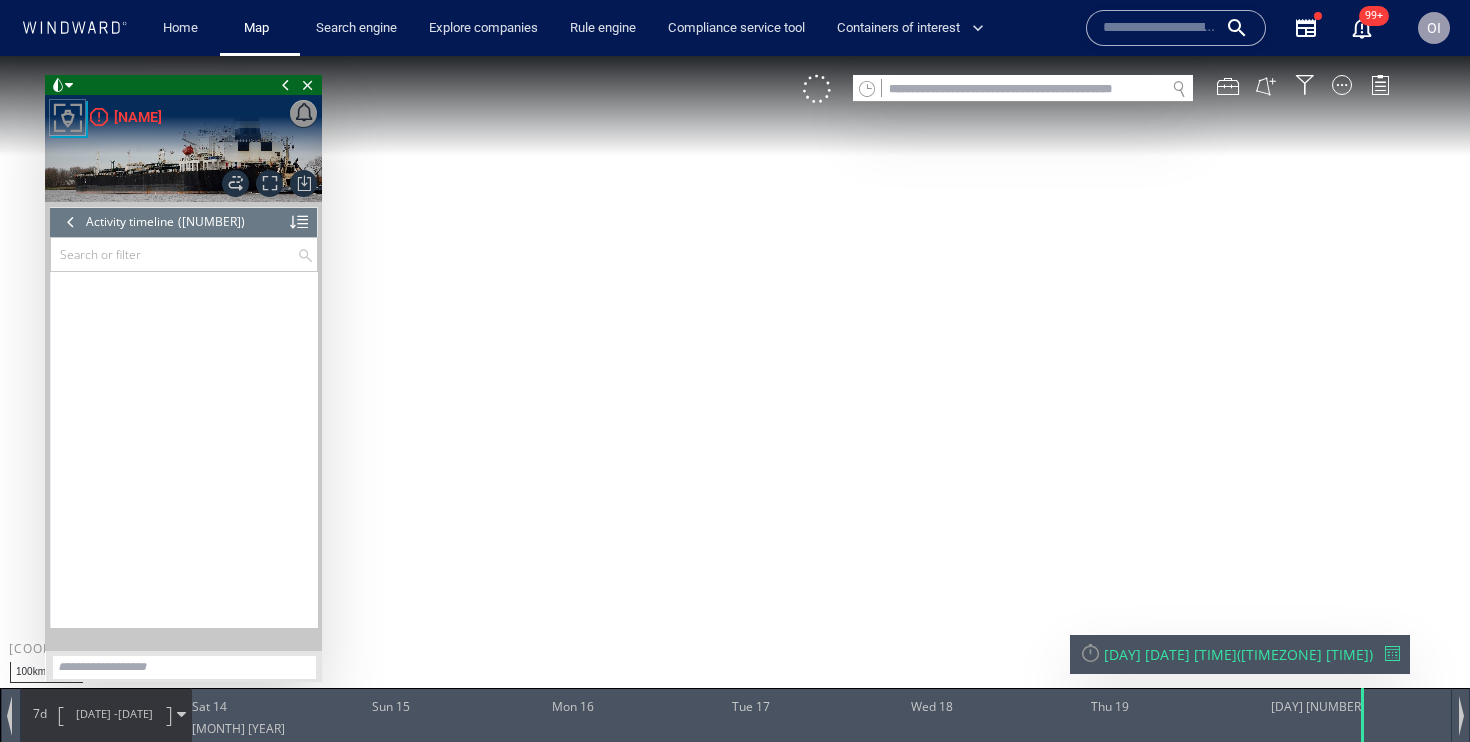 scroll, scrollTop: 405668, scrollLeft: 0, axis: vertical 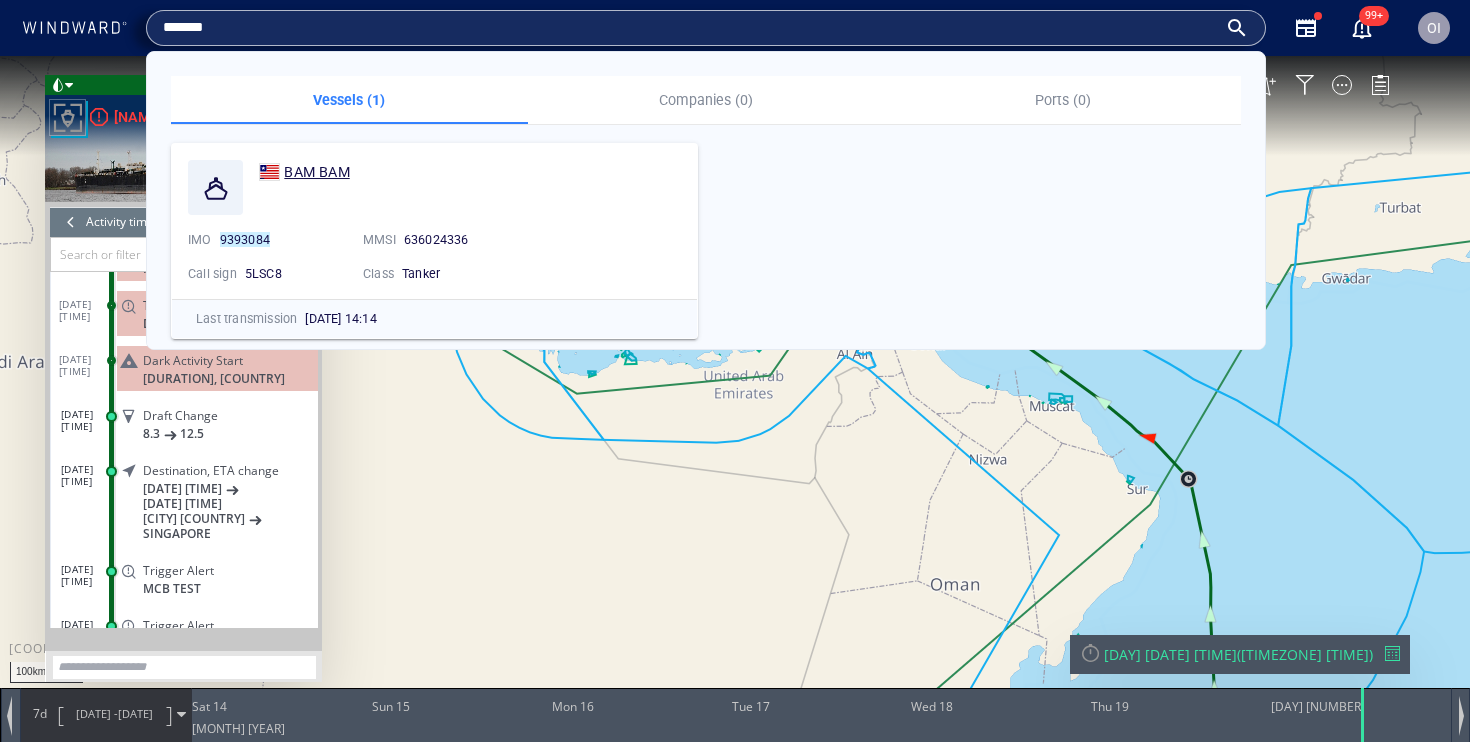 type on "*******" 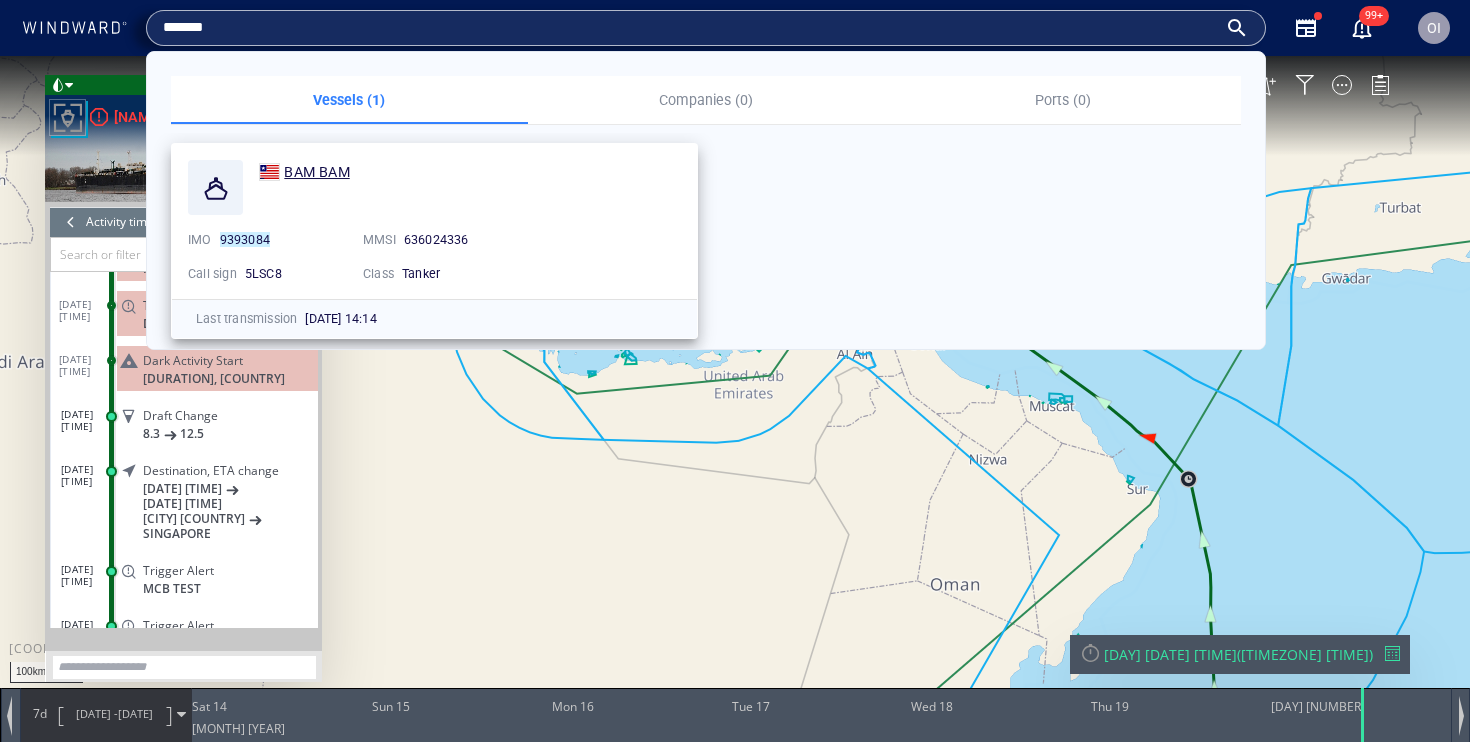 click on "BAM BAM" at bounding box center (316, 172) 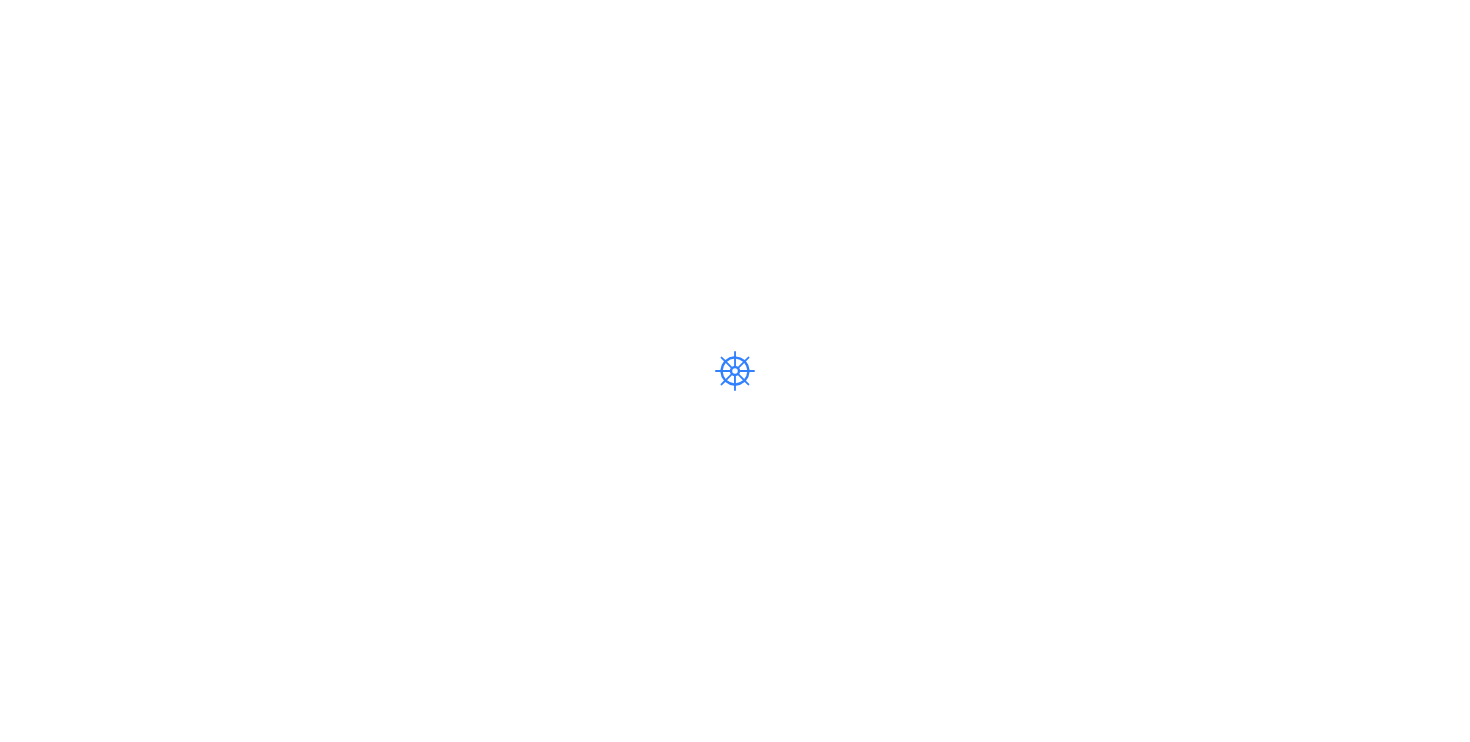 scroll, scrollTop: 0, scrollLeft: 0, axis: both 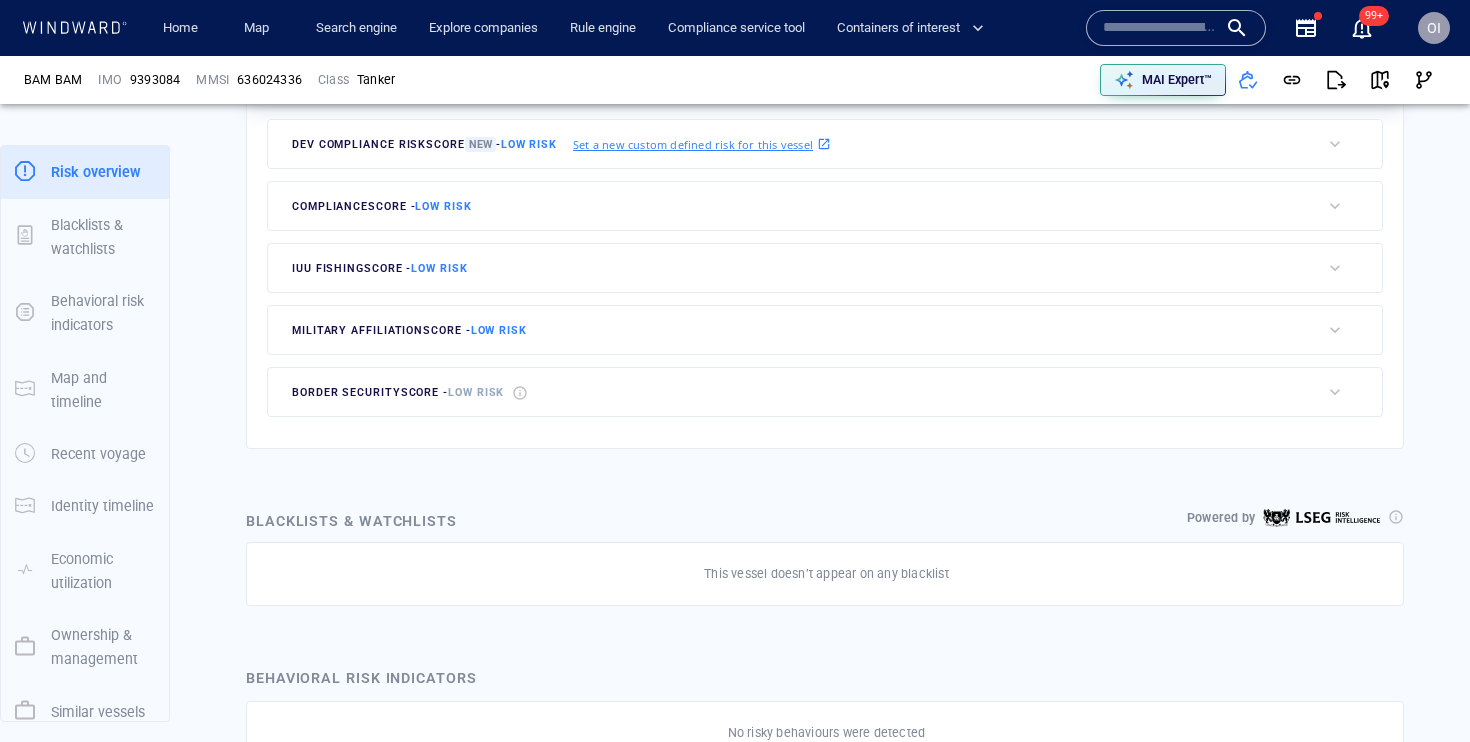 click at bounding box center [1160, 28] 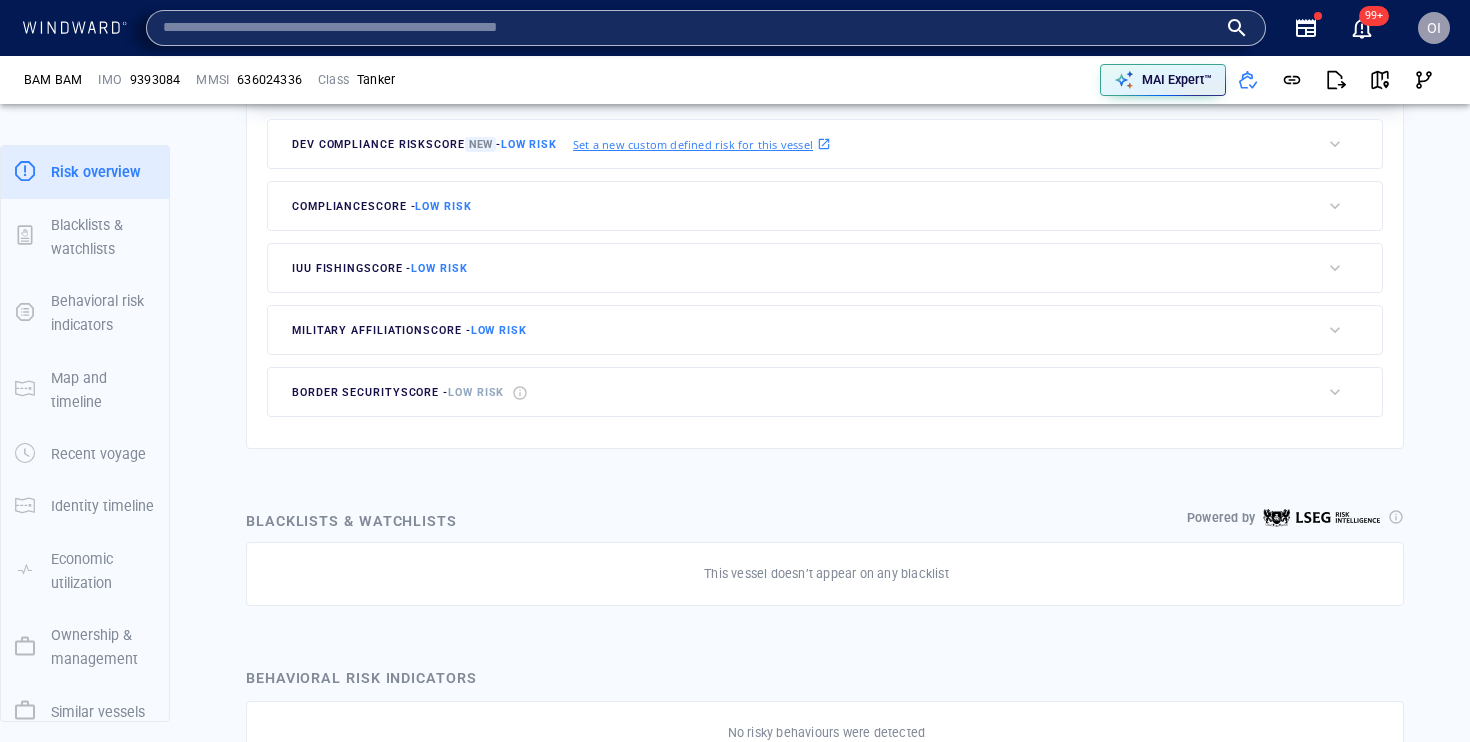 paste on "*******" 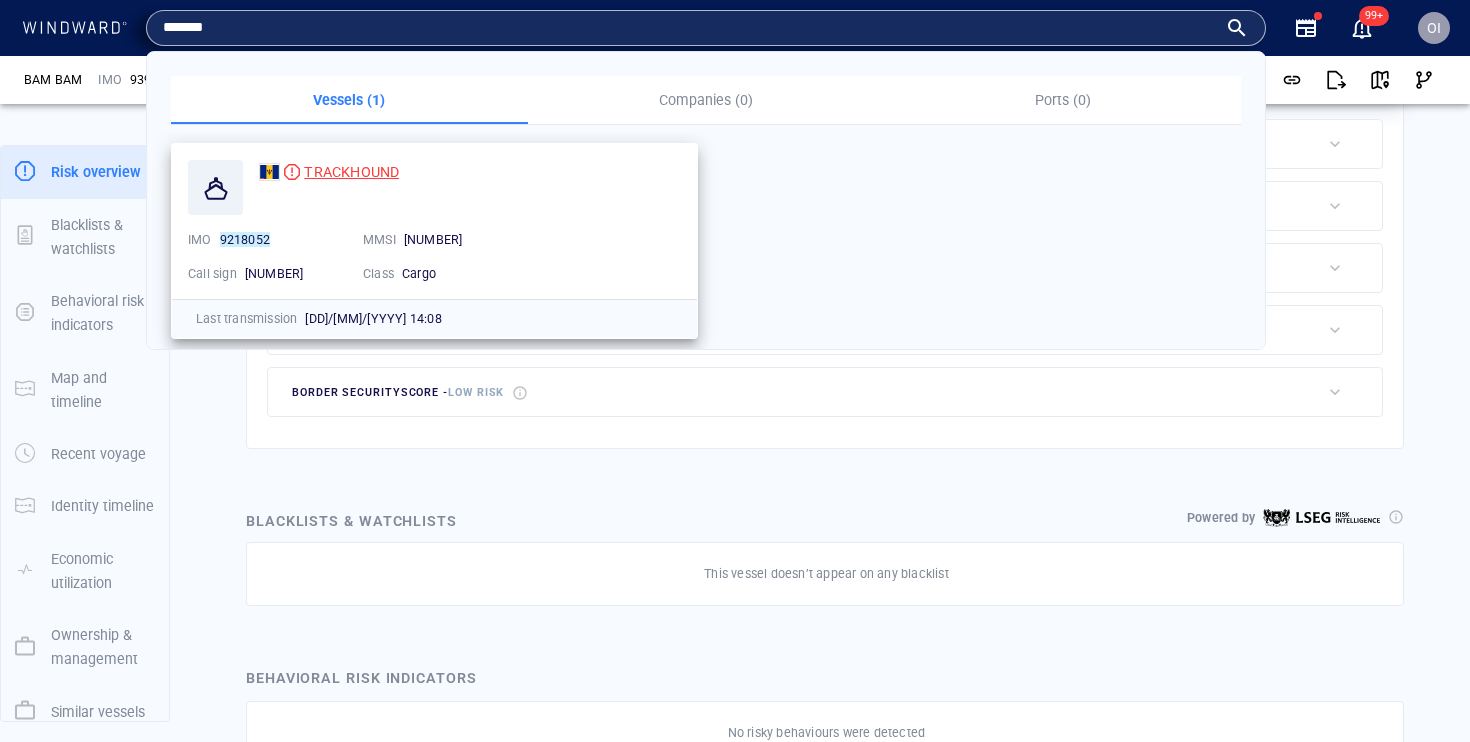 type on "*******" 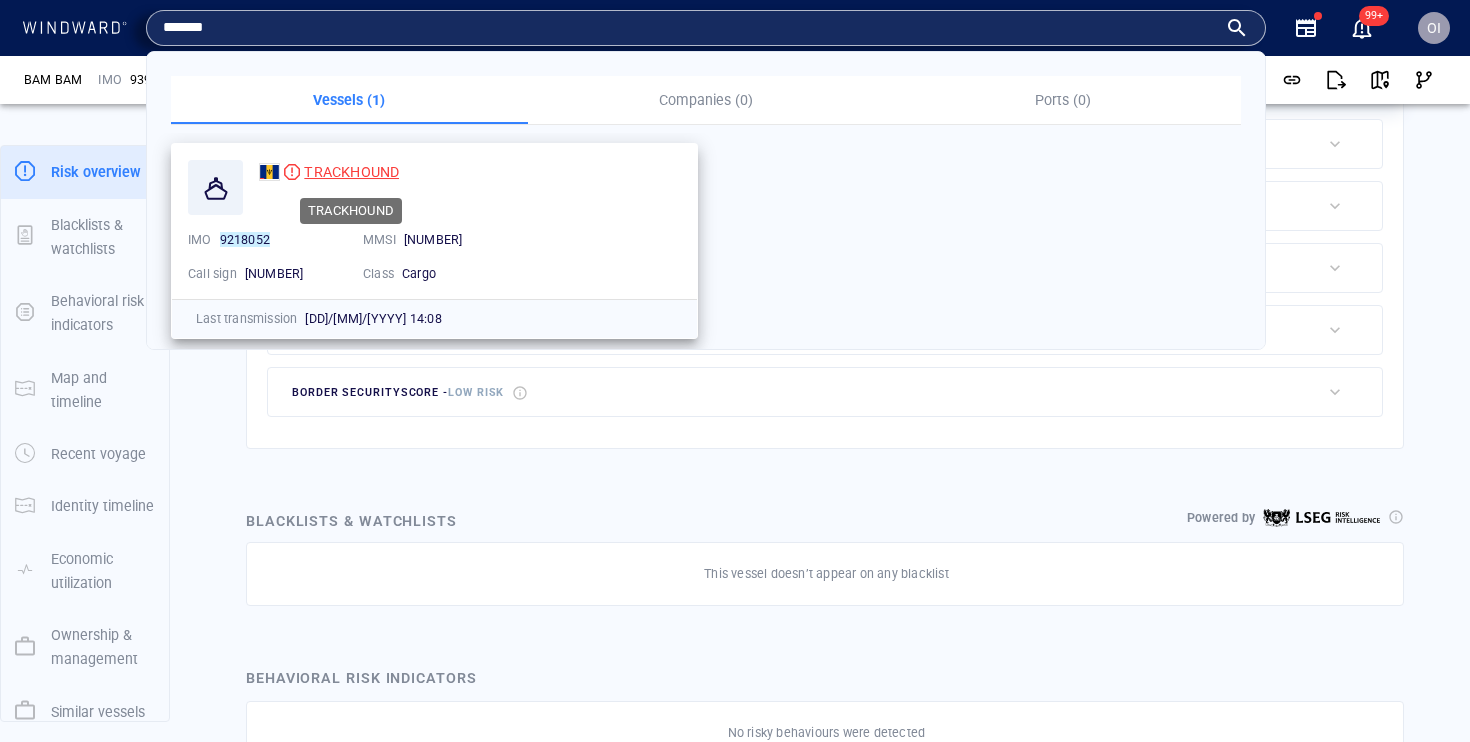 click on "TRACKHOUND" at bounding box center (351, 172) 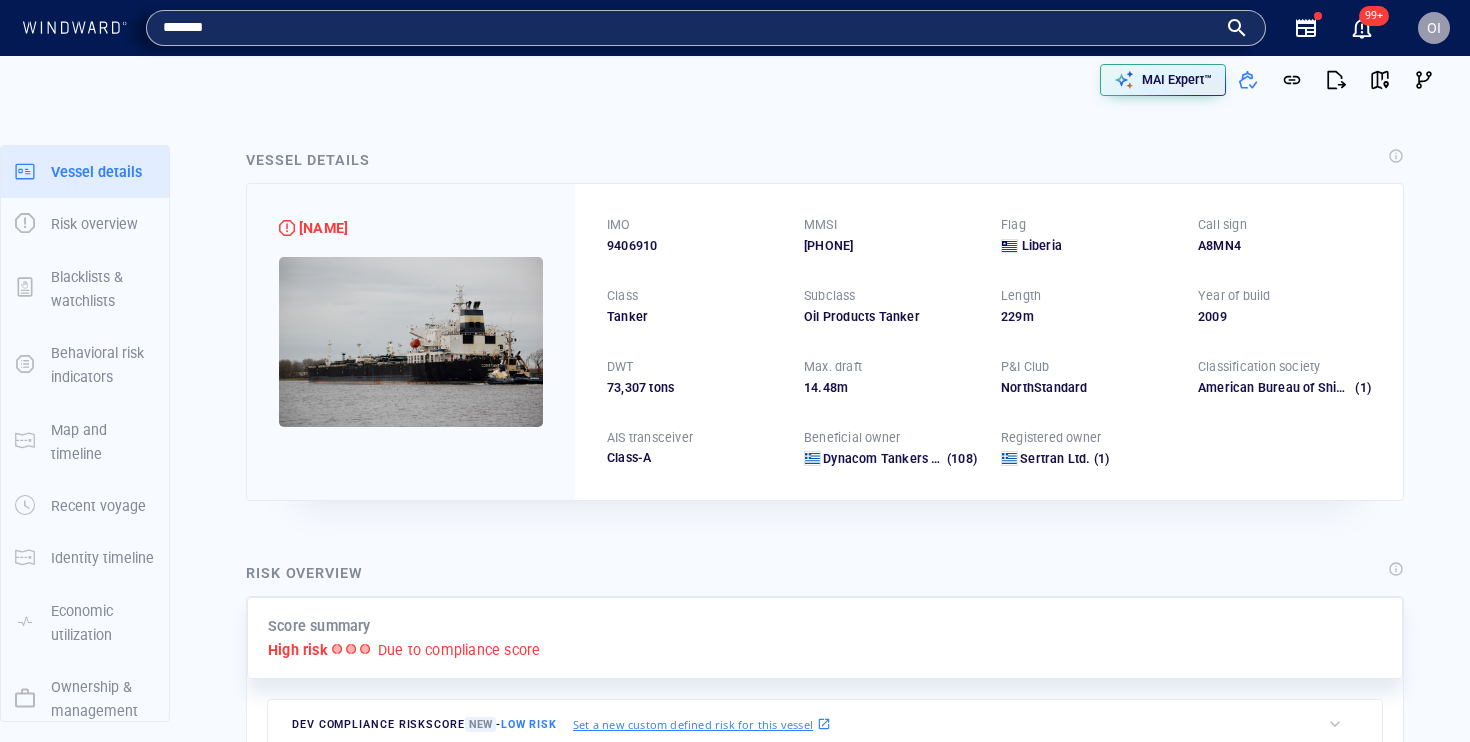 scroll, scrollTop: 0, scrollLeft: 0, axis: both 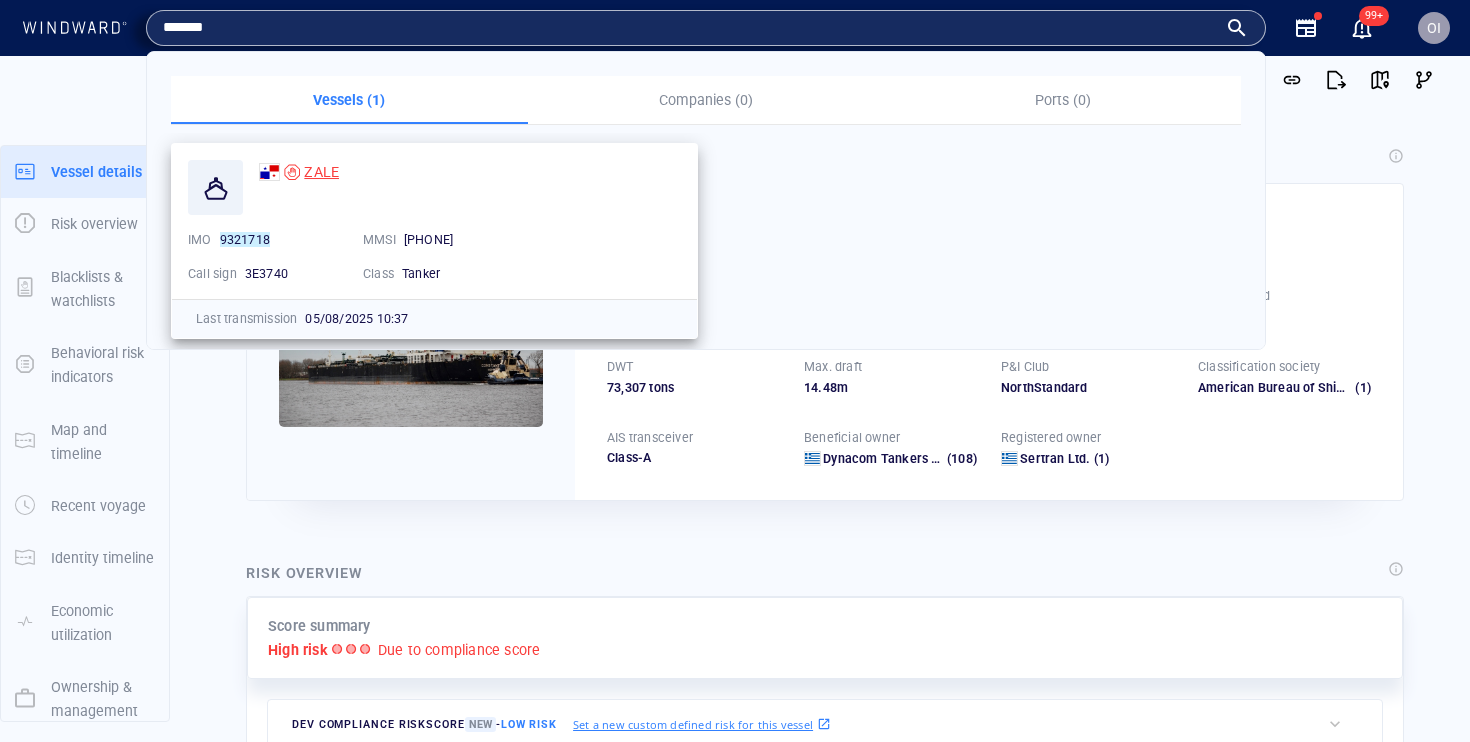 type on "*******" 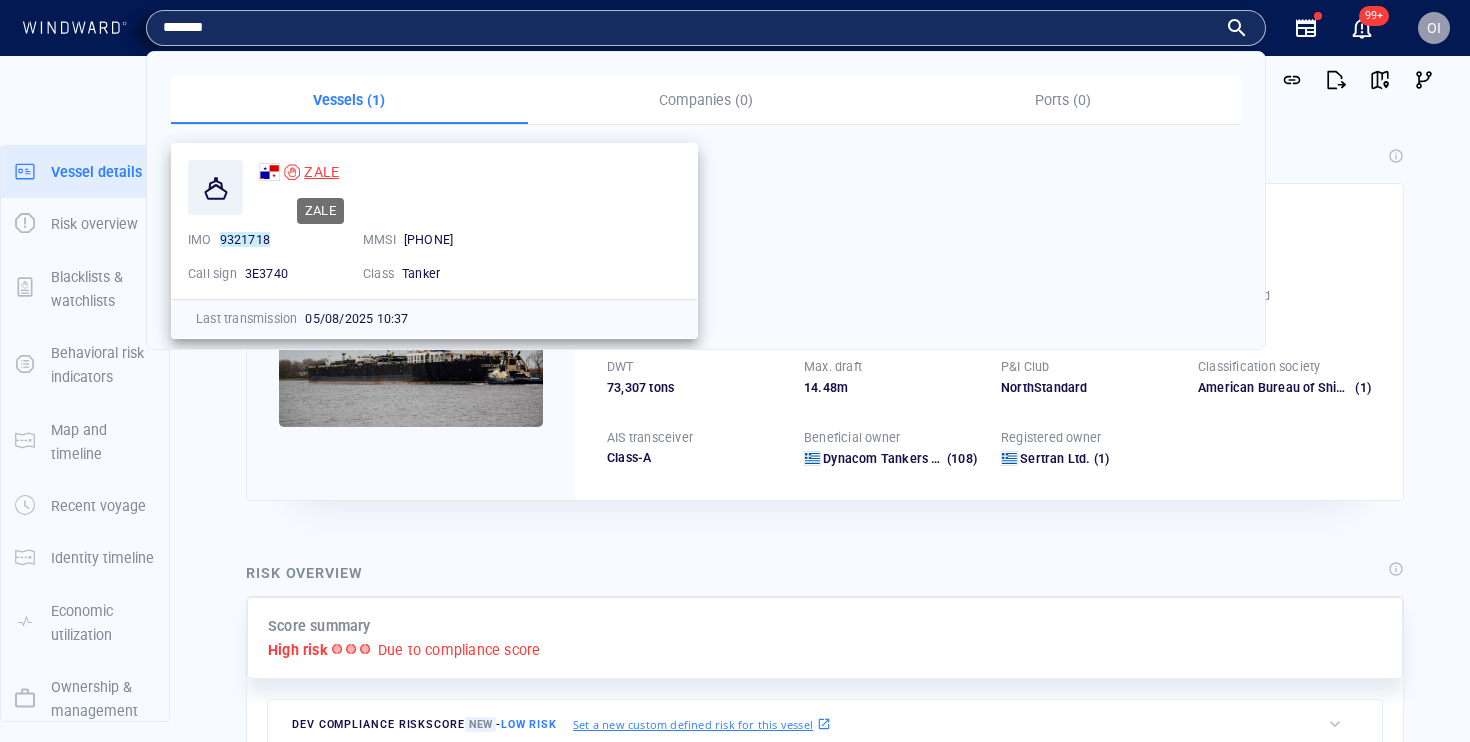 click on "ZALE" at bounding box center (321, 172) 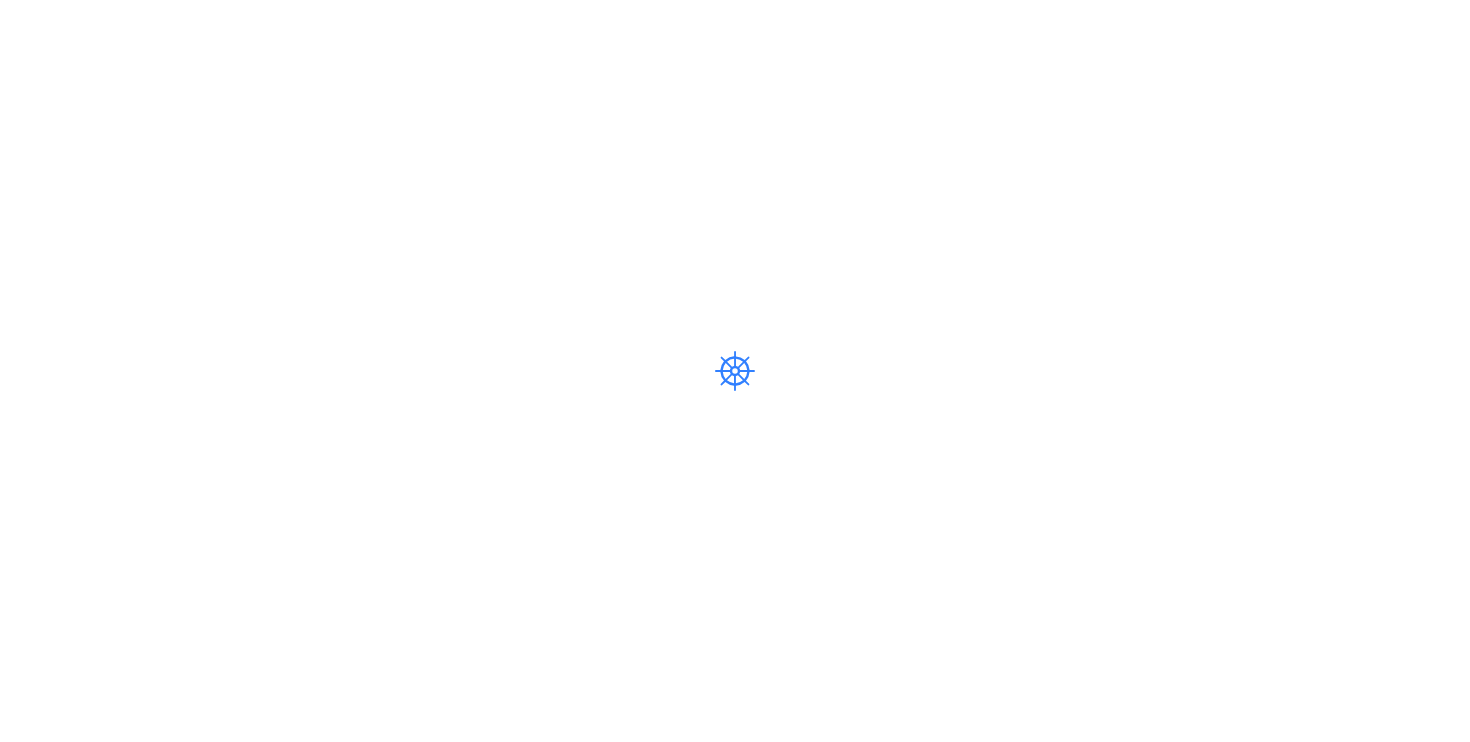 scroll, scrollTop: 0, scrollLeft: 0, axis: both 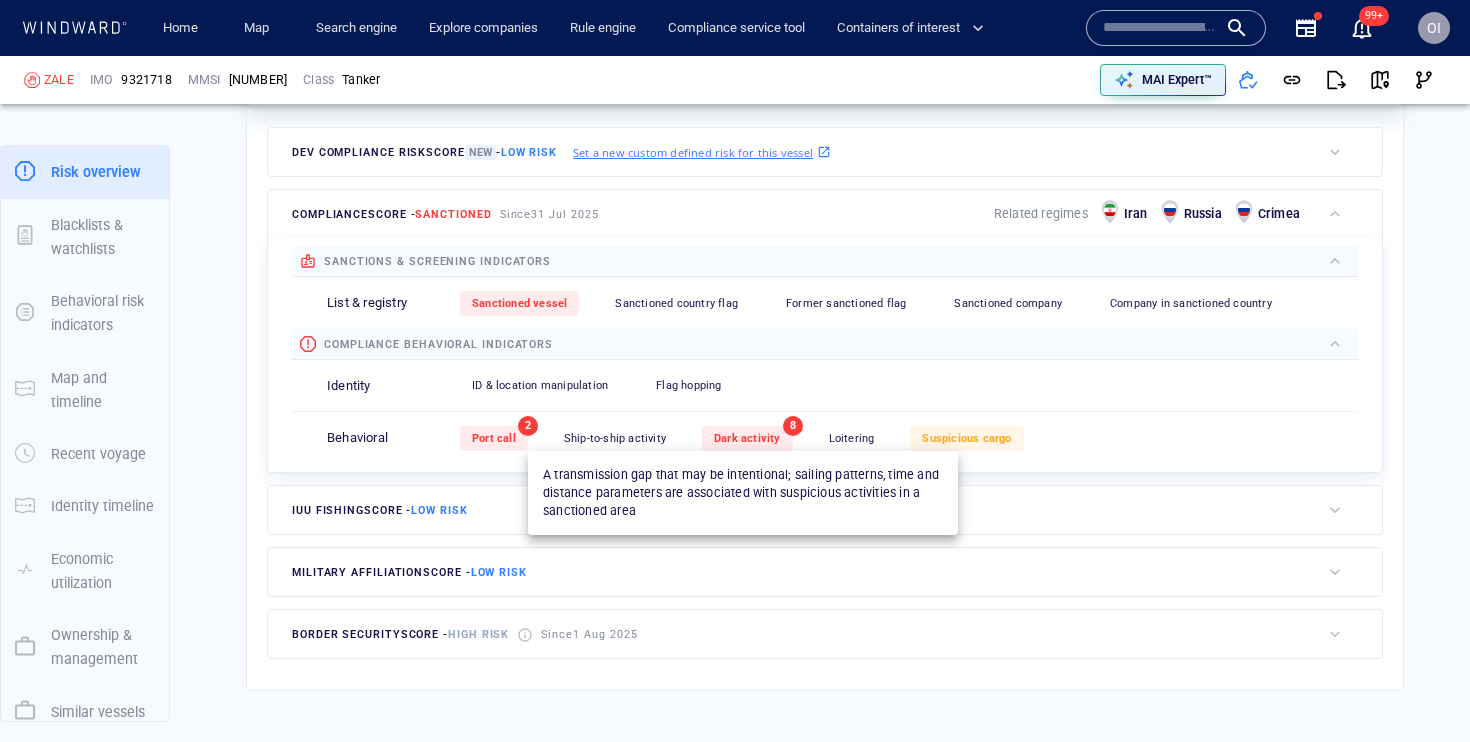 click on "Dark activity" at bounding box center (747, 438) 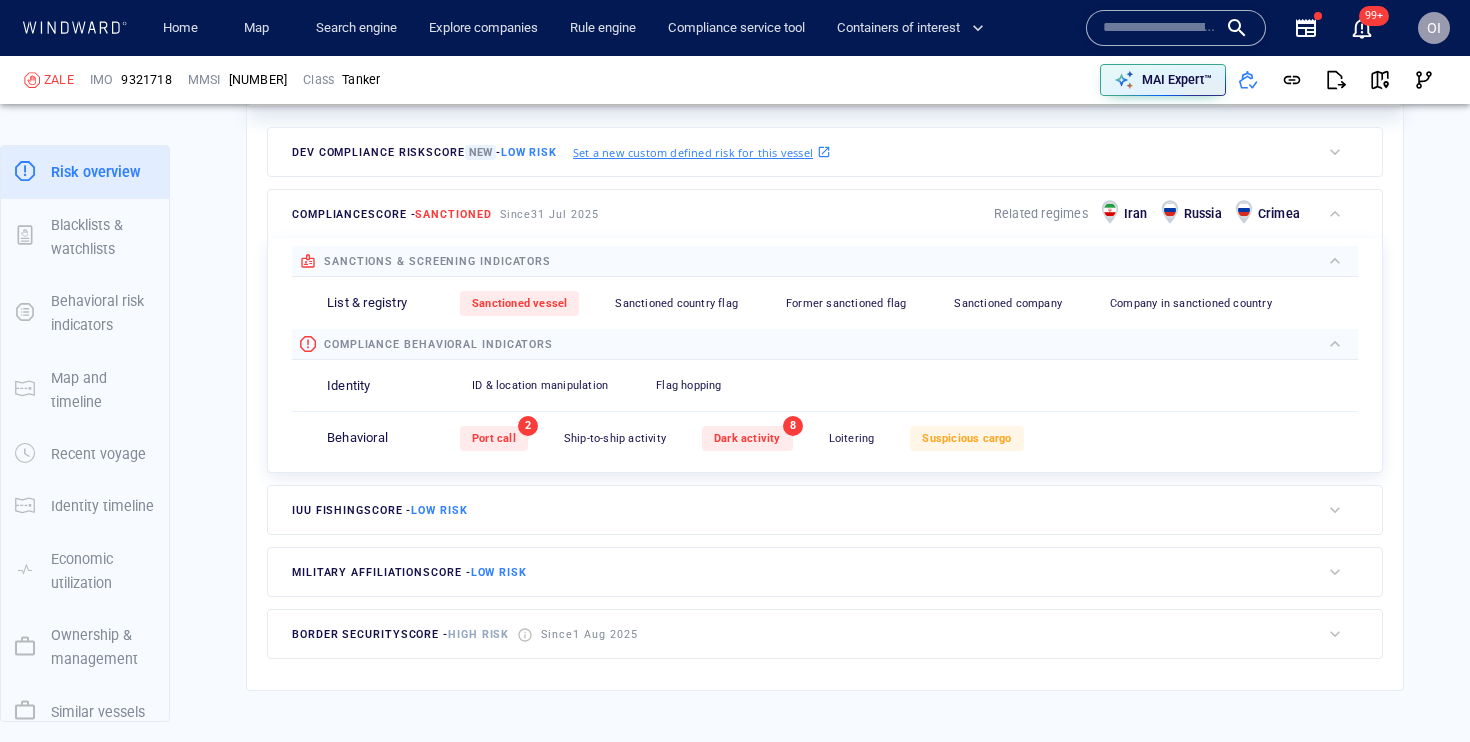 scroll, scrollTop: 1107, scrollLeft: 0, axis: vertical 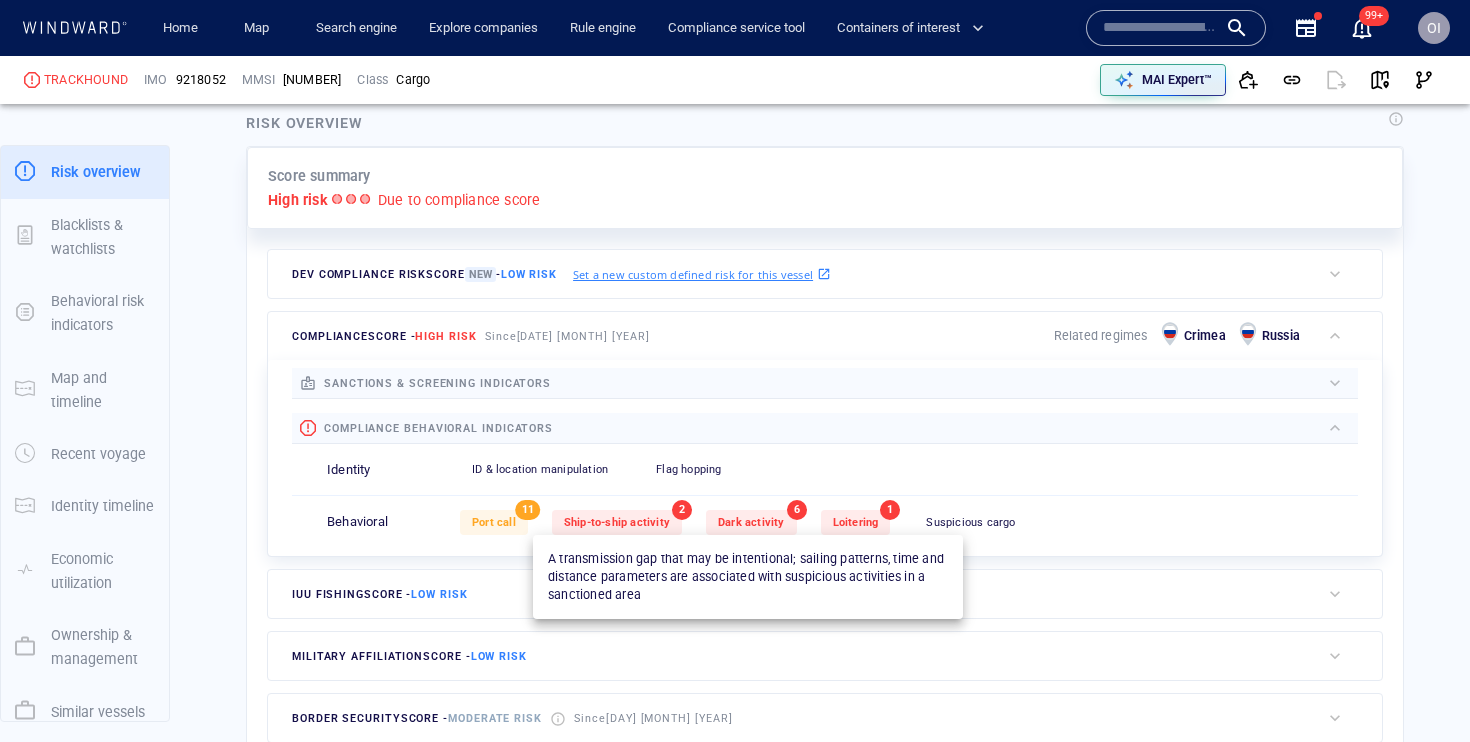 click on "Dark activity" at bounding box center (751, 522) 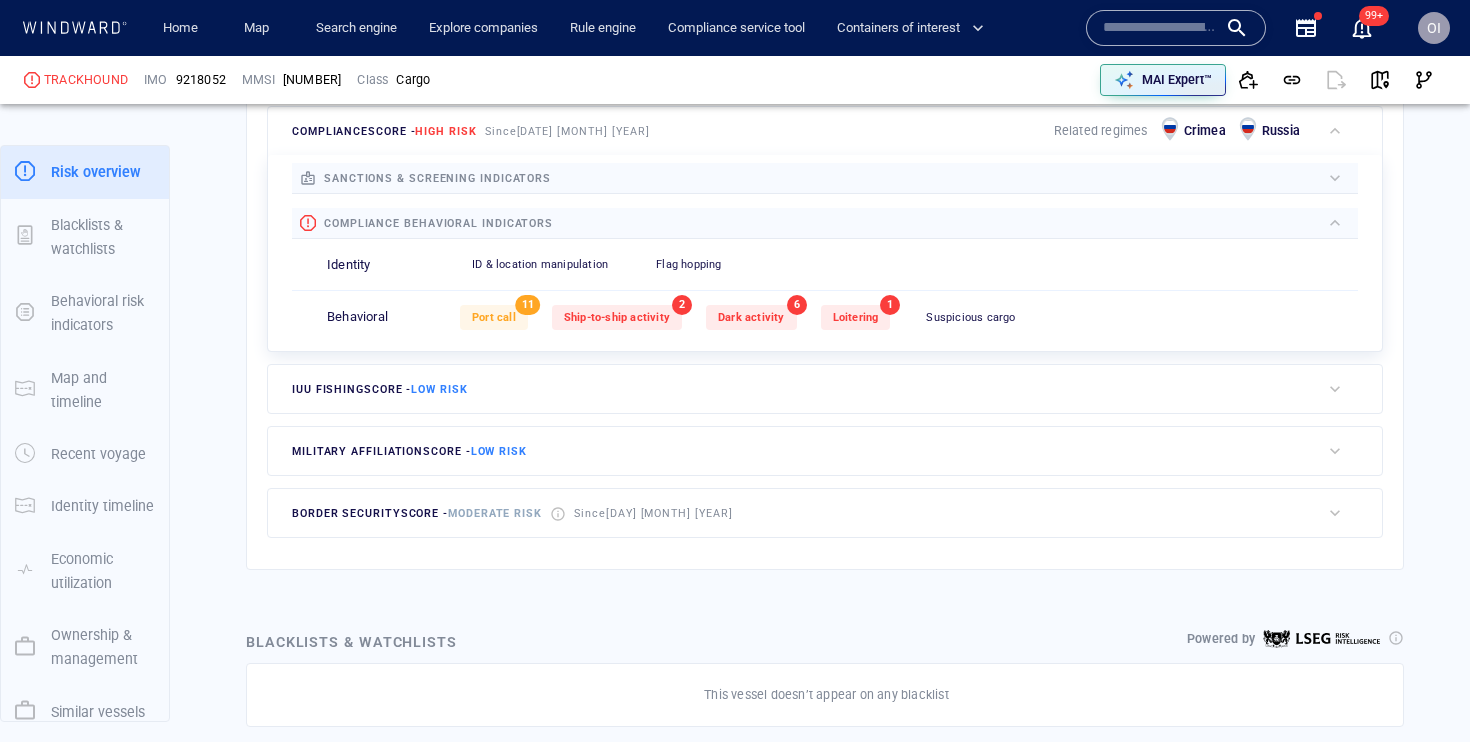 scroll, scrollTop: 881, scrollLeft: 0, axis: vertical 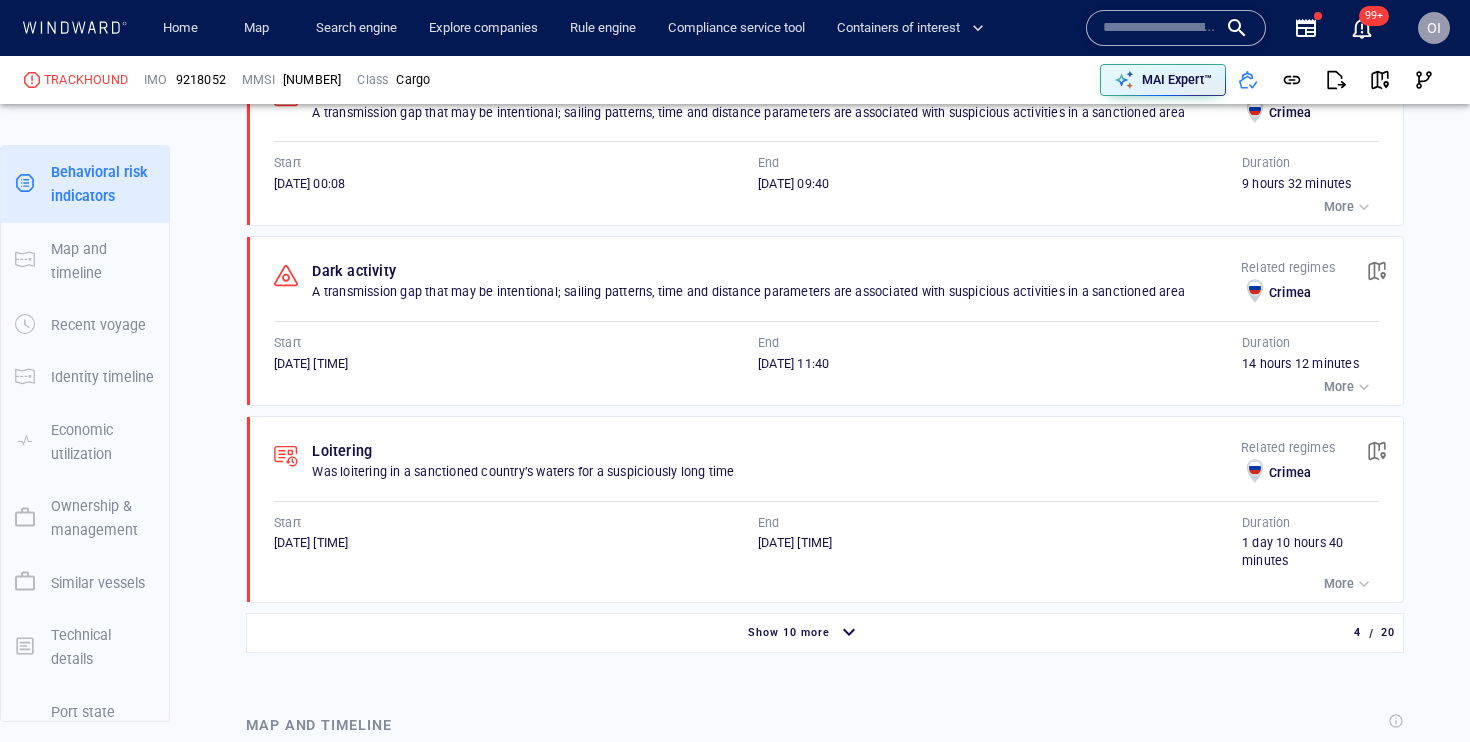 click on "Show 10 more" at bounding box center [789, 632] 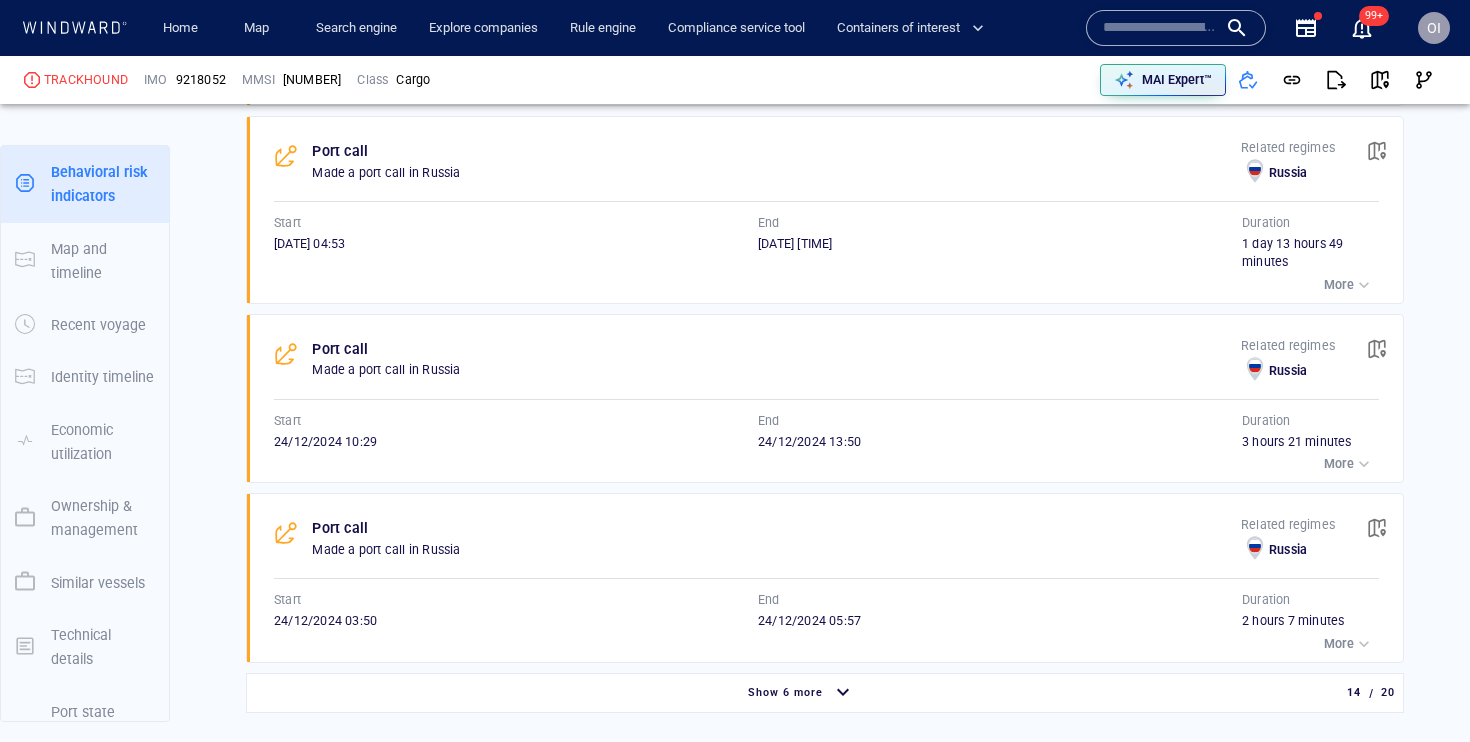 scroll, scrollTop: 3708, scrollLeft: 0, axis: vertical 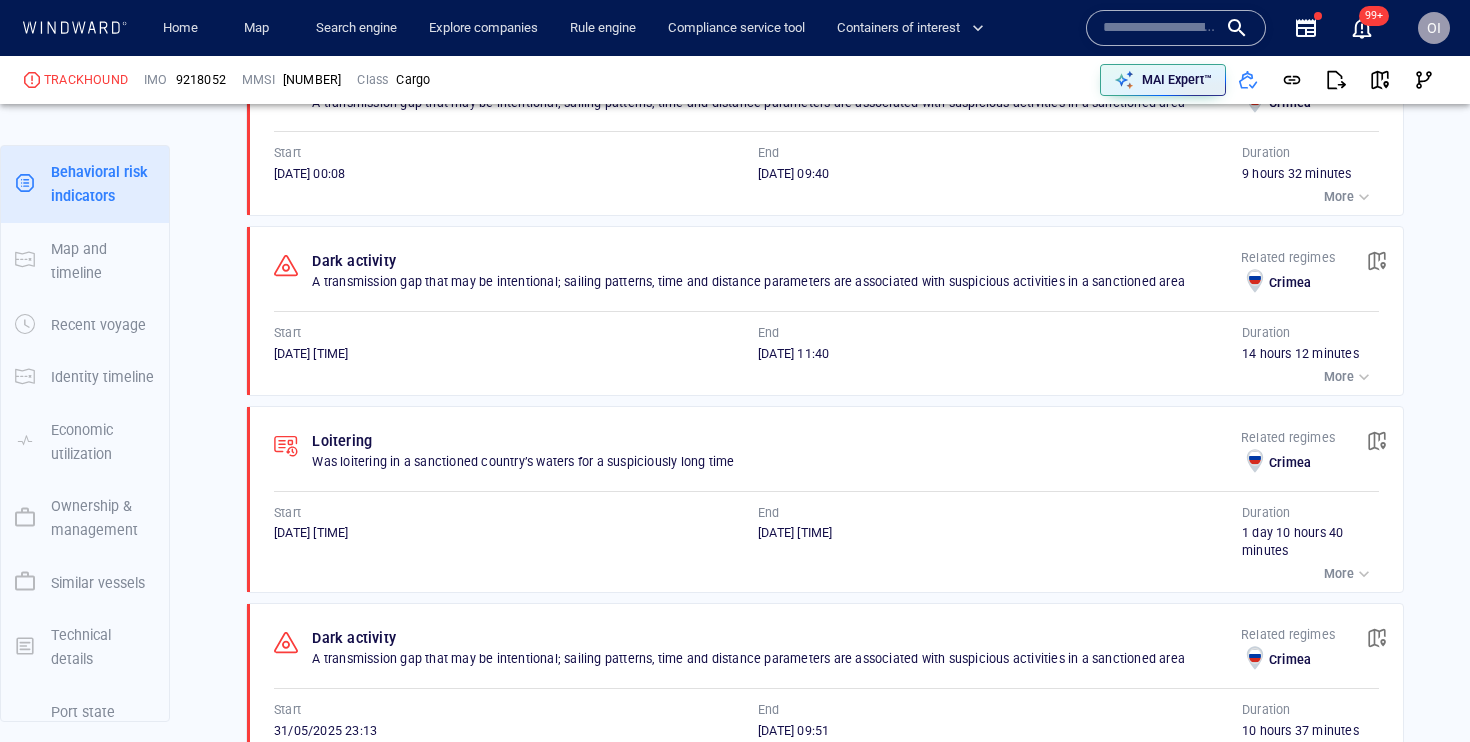 click at bounding box center [1377, 261] 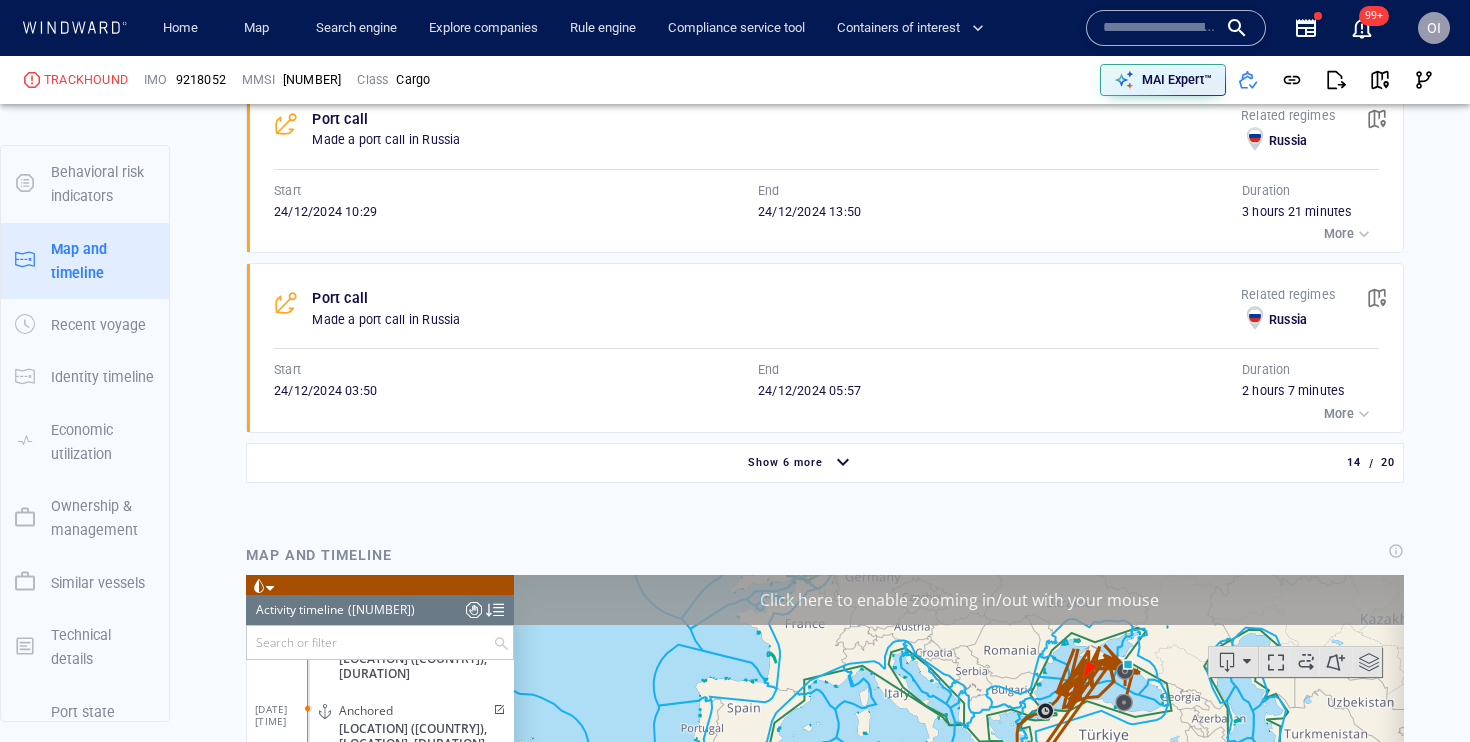 scroll, scrollTop: 3834, scrollLeft: 0, axis: vertical 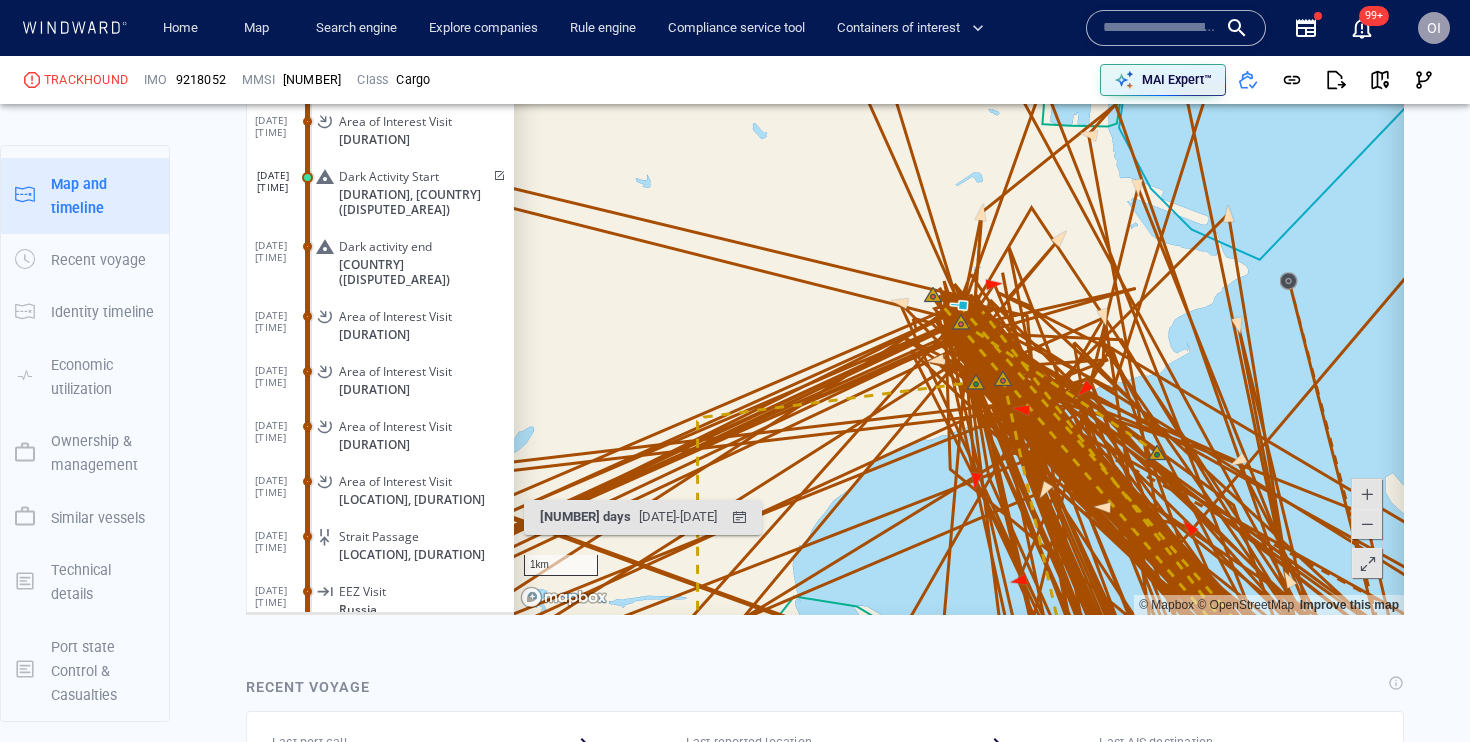 click at bounding box center [1367, 525] 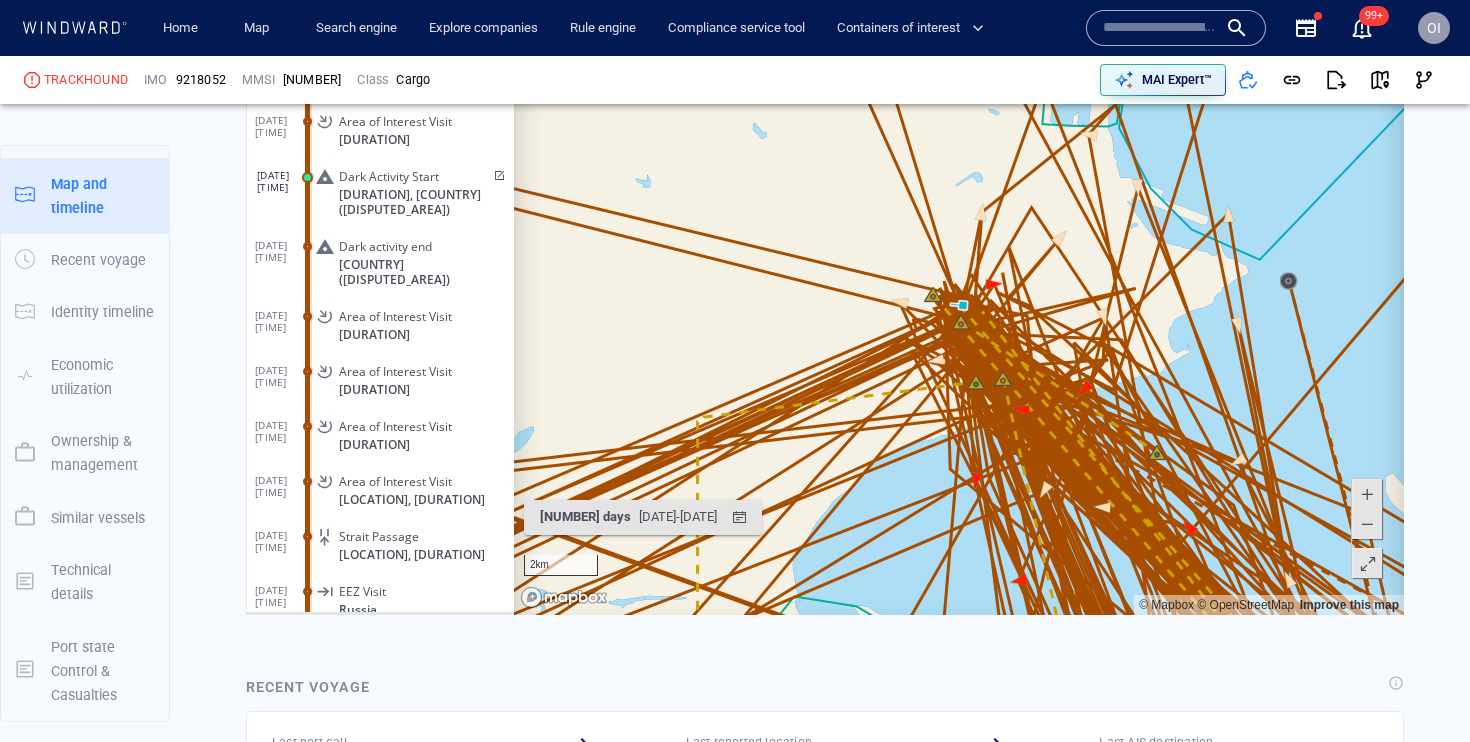 click at bounding box center (1367, 525) 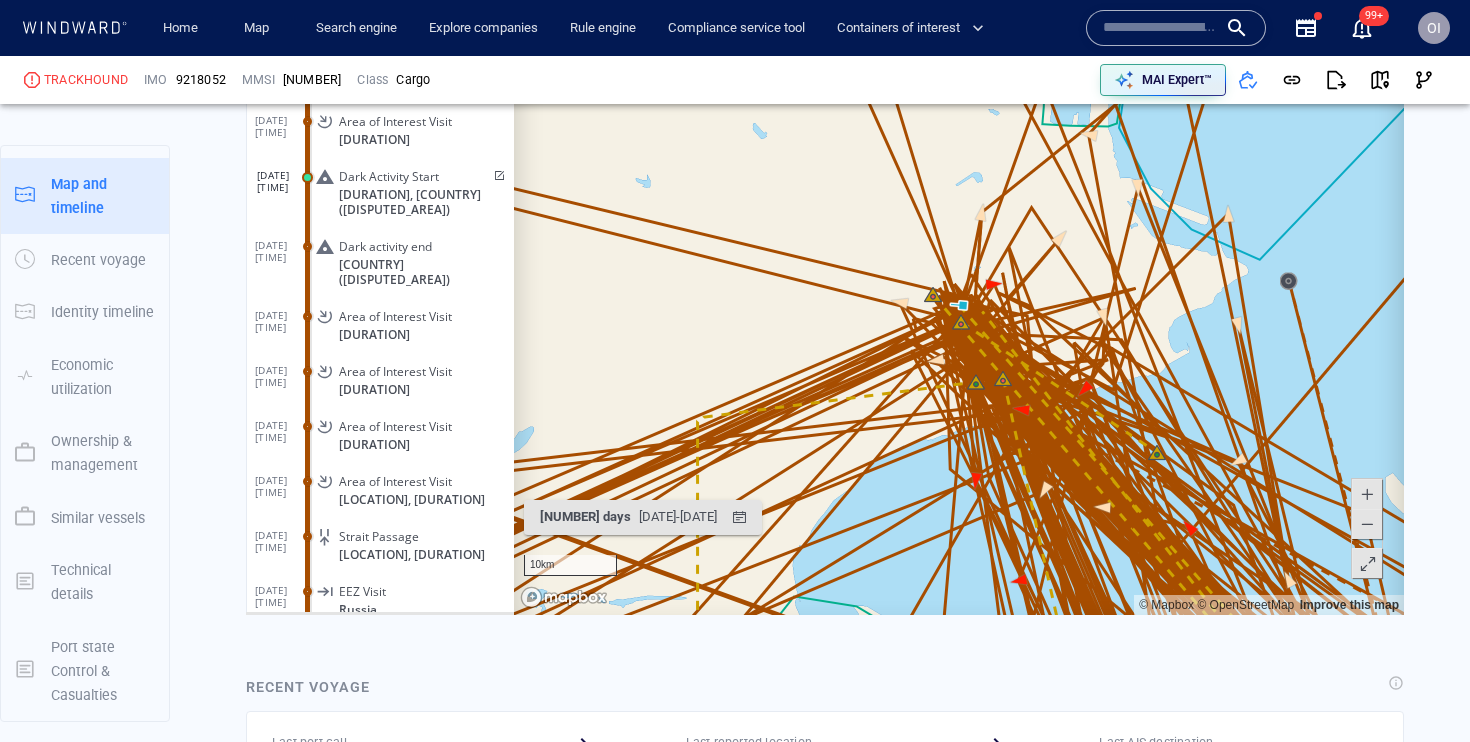 click at bounding box center (1367, 525) 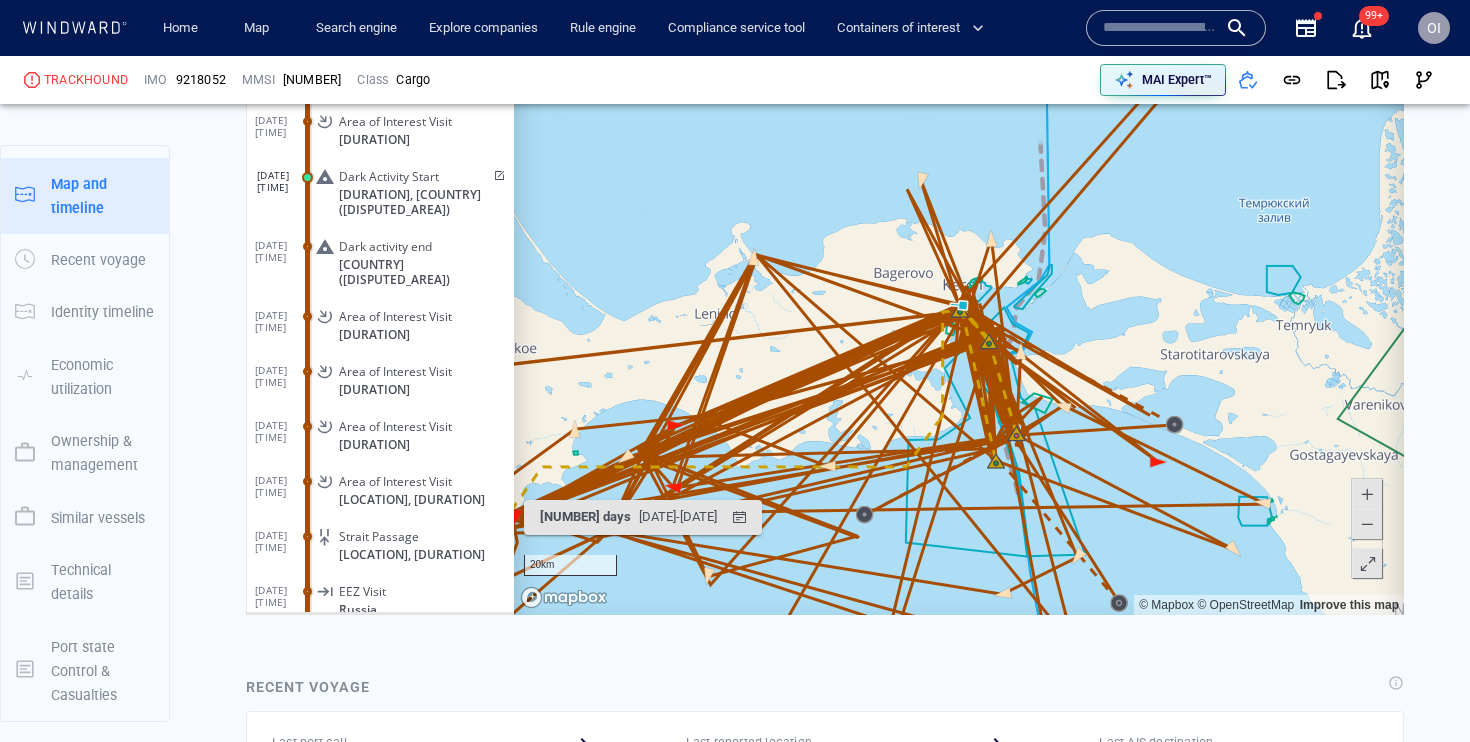 click at bounding box center (1367, 525) 